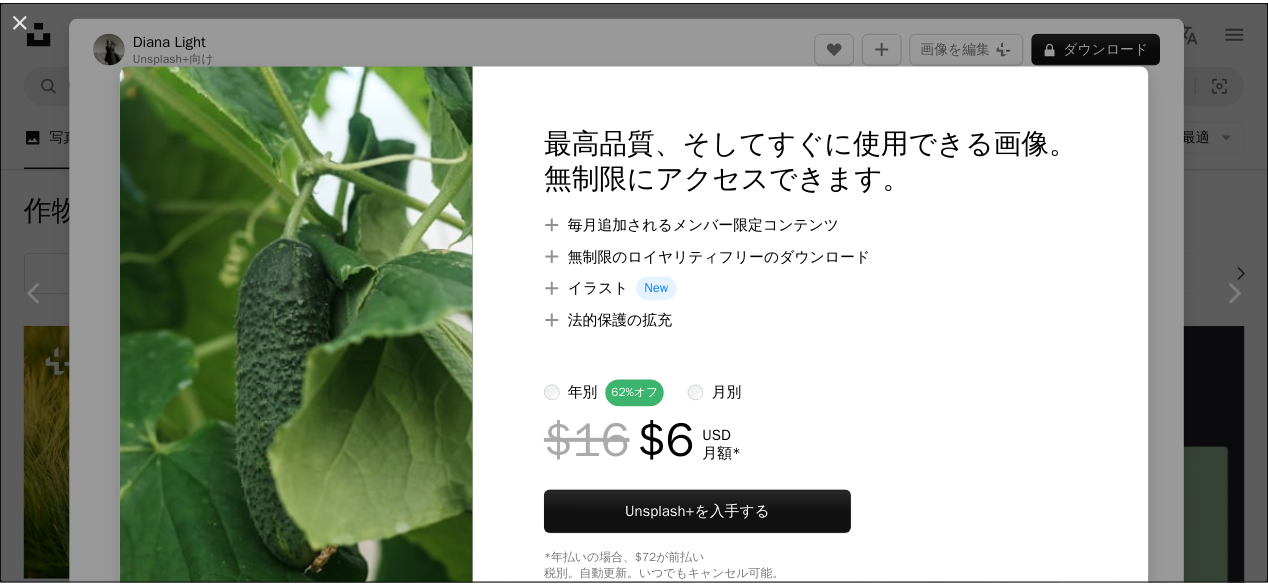 scroll, scrollTop: 19589, scrollLeft: 0, axis: vertical 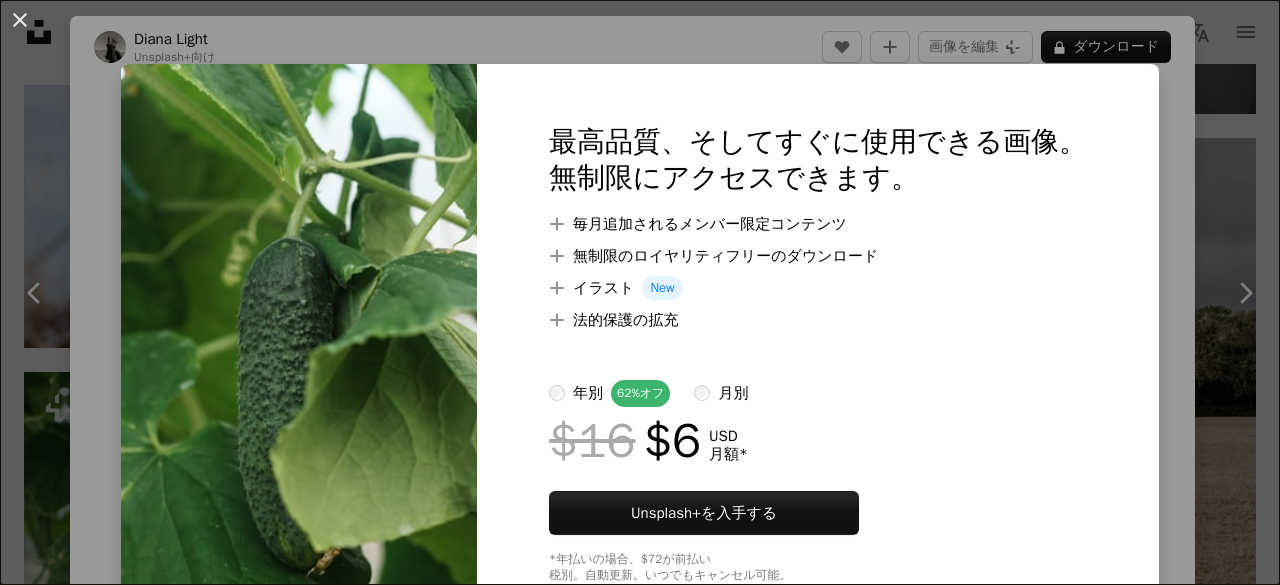 click on "An X shape 最高品質、そしてすぐに使用できる画像。 無制限にアクセスできます。 A plus sign 毎月追加されるメンバー限定コンテンツ A plus sign 無制限のロイヤリティフリーのダウンロード A plus sign イラスト  New A plus sign 法的保護の拡充 年別 62% オフ 月別 $16   $6 USD 月額 * Unsplash+ を入手する *年払いの場合、 $72 が前払い 税別。自動更新。いつでもキャンセル可能。" at bounding box center [640, 292] 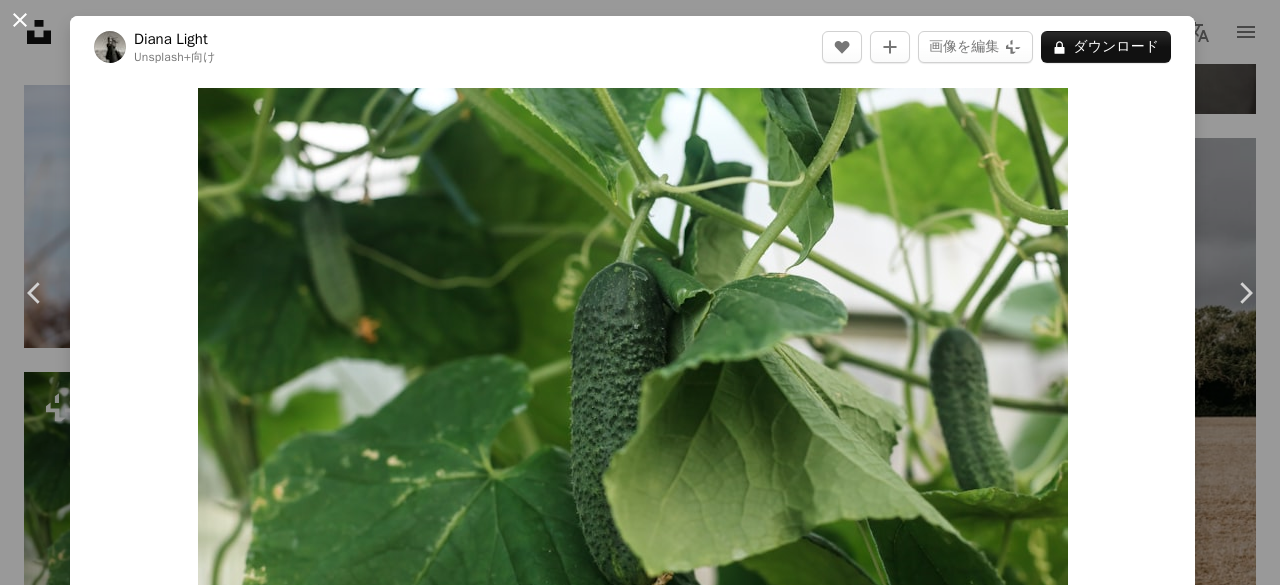 click on "An X shape" at bounding box center (20, 20) 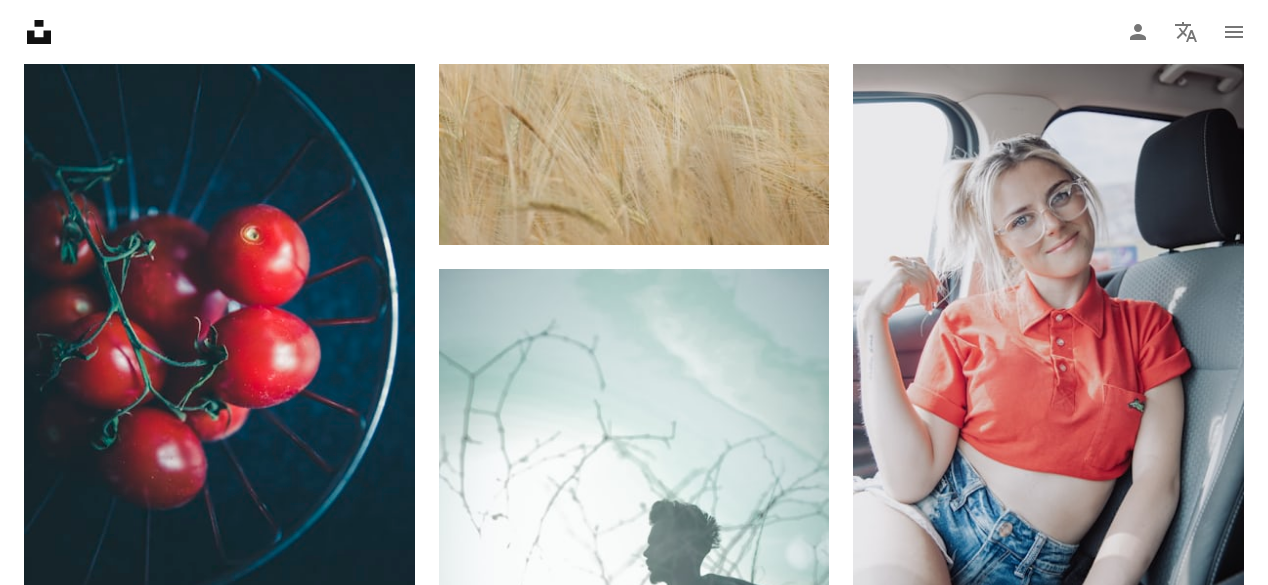 scroll, scrollTop: 21189, scrollLeft: 0, axis: vertical 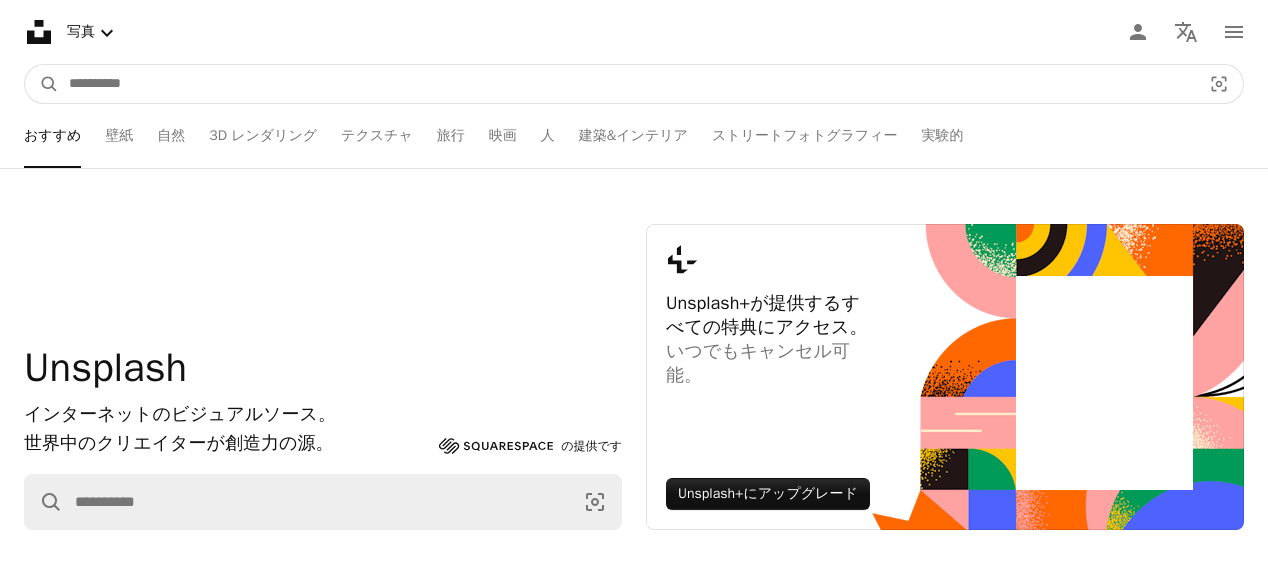 click at bounding box center (627, 84) 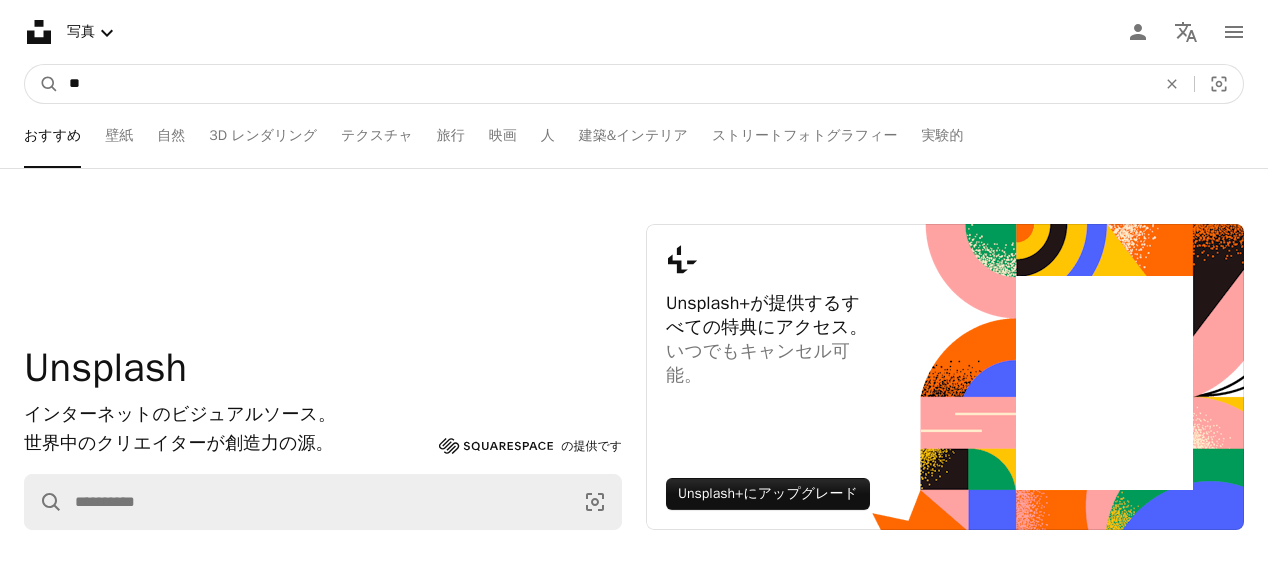type on "*" 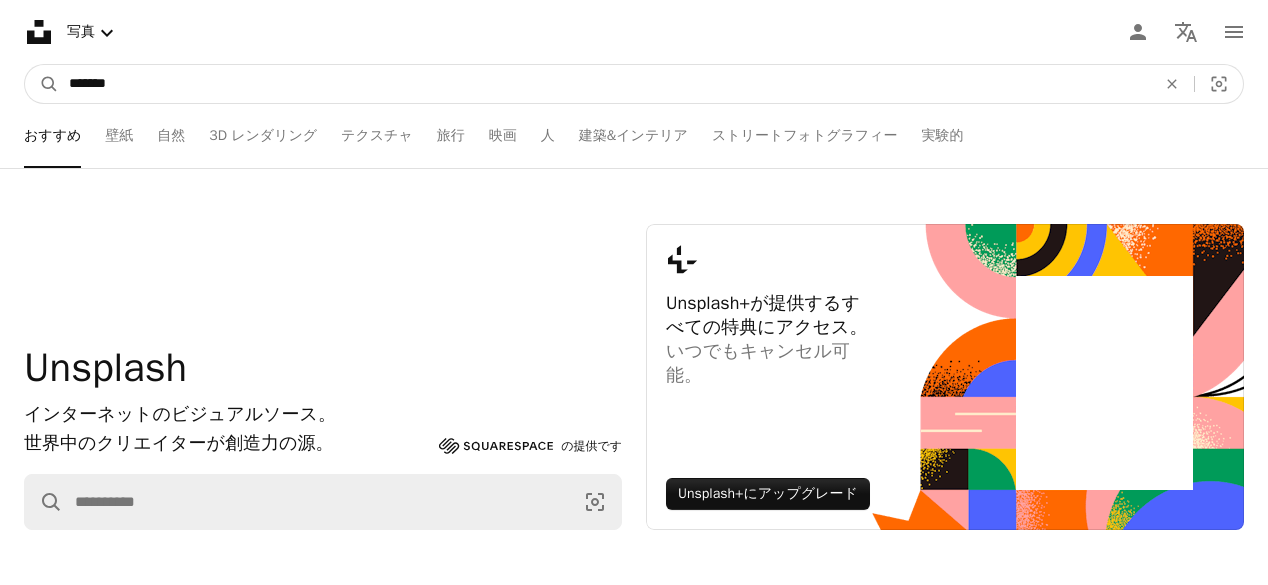 type on "*******" 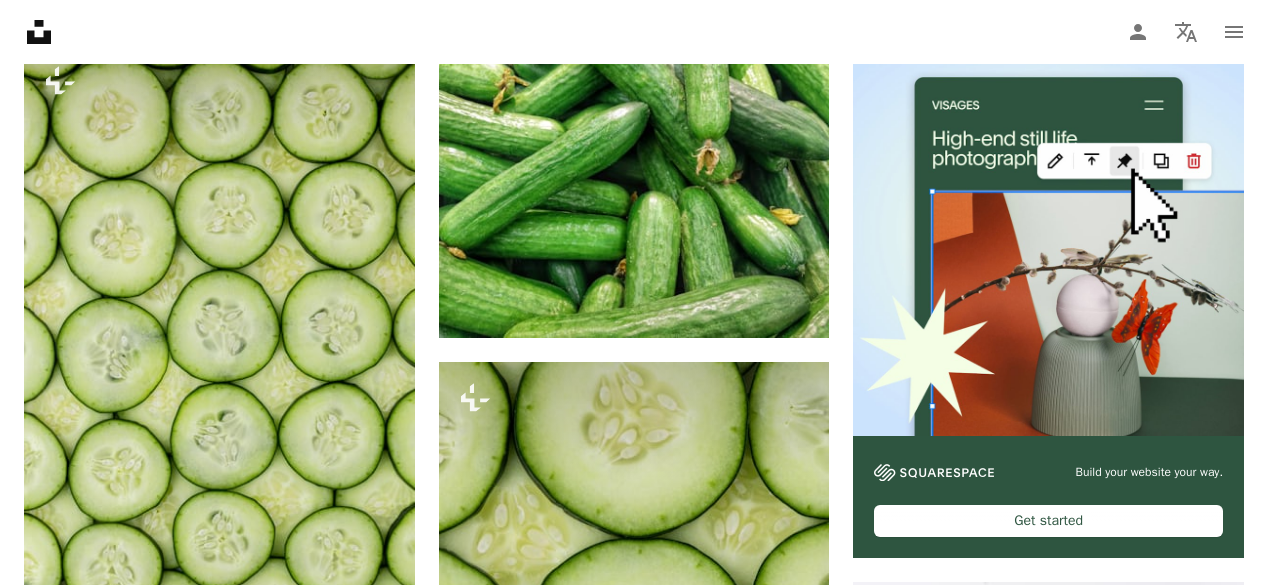 scroll, scrollTop: 0, scrollLeft: 0, axis: both 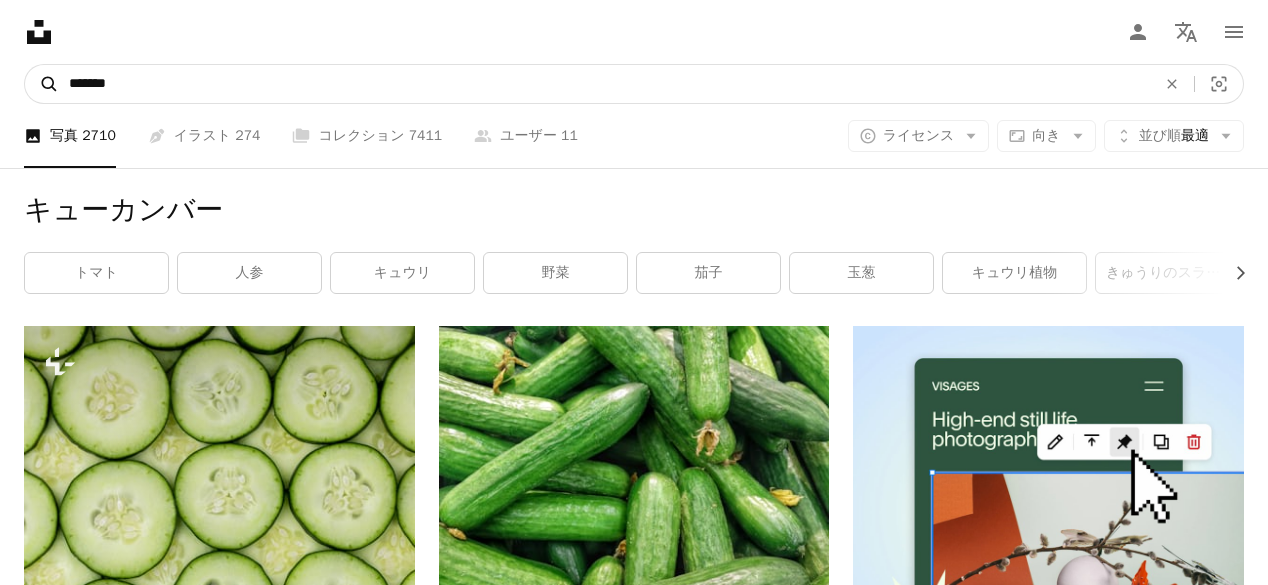 drag, startPoint x: 248, startPoint y: 88, endPoint x: 28, endPoint y: 66, distance: 221.09726 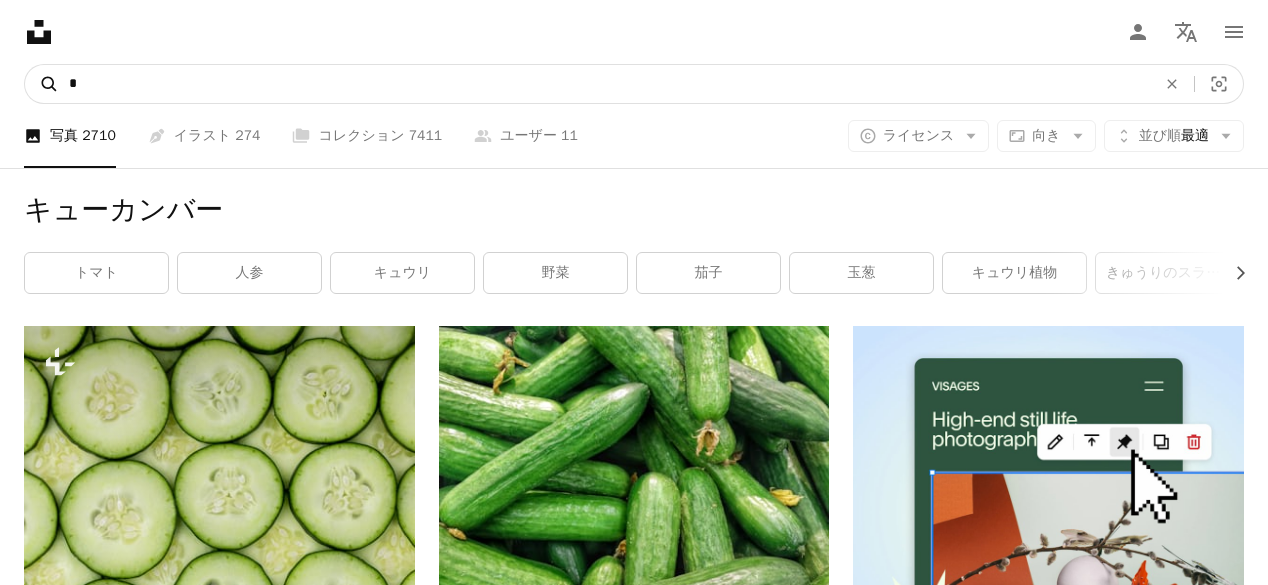 type on "*" 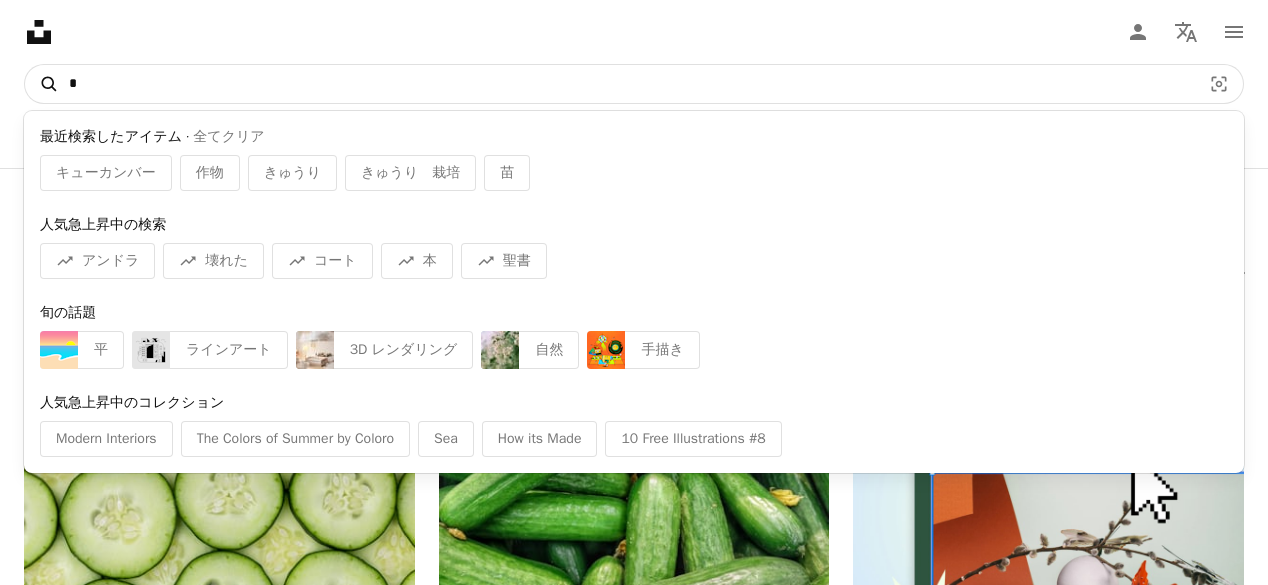 type on "*" 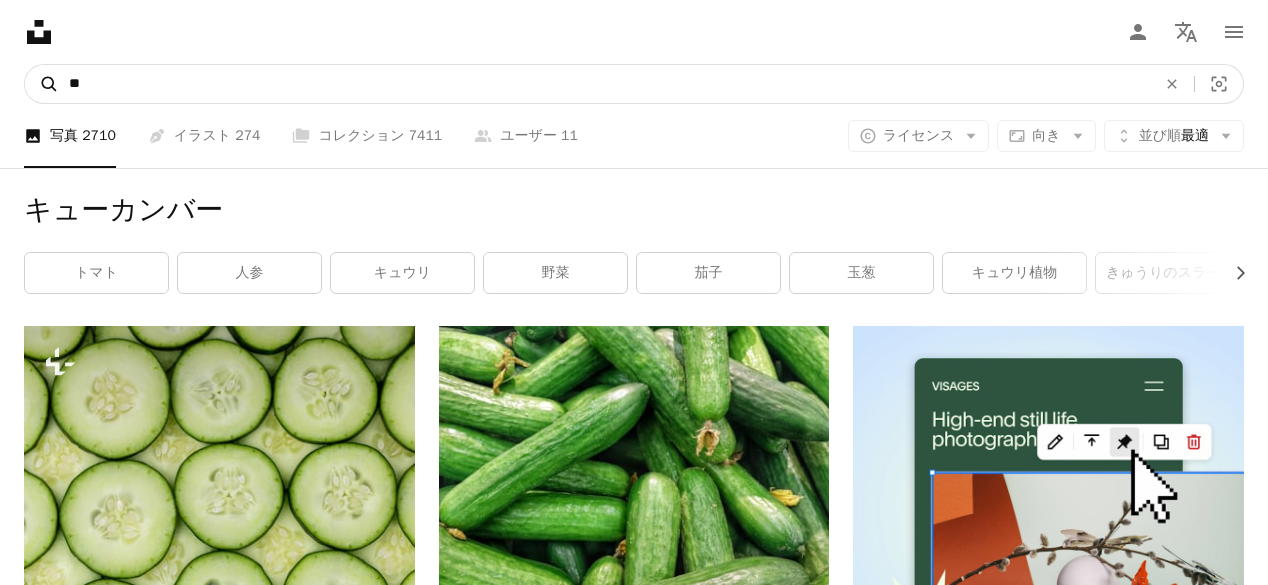 type on "*" 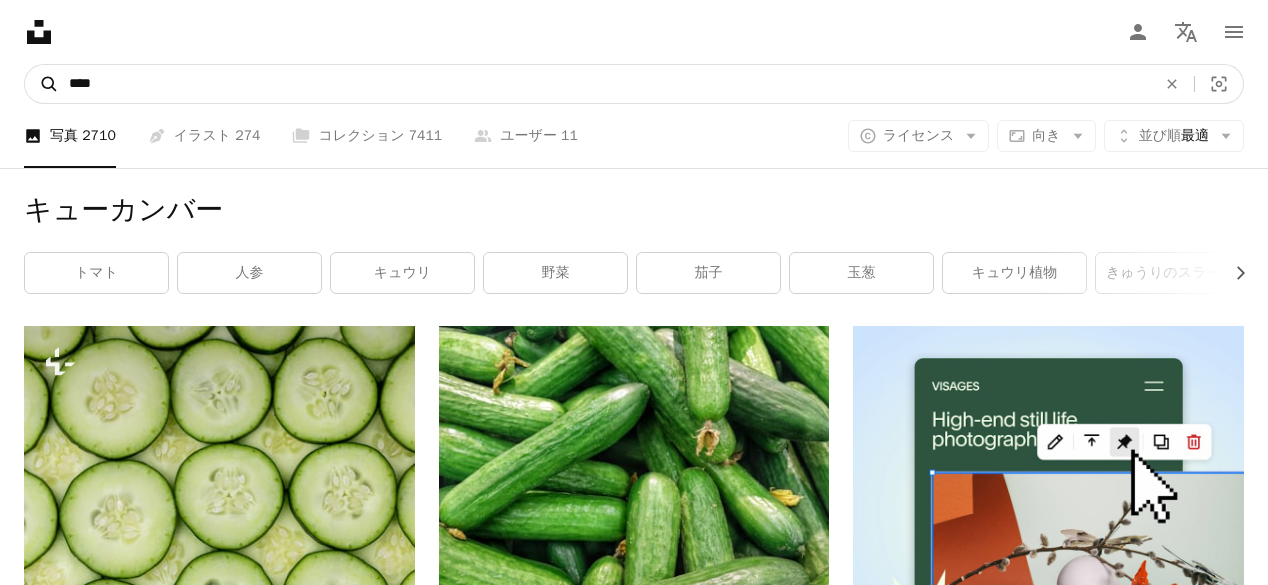 type on "****" 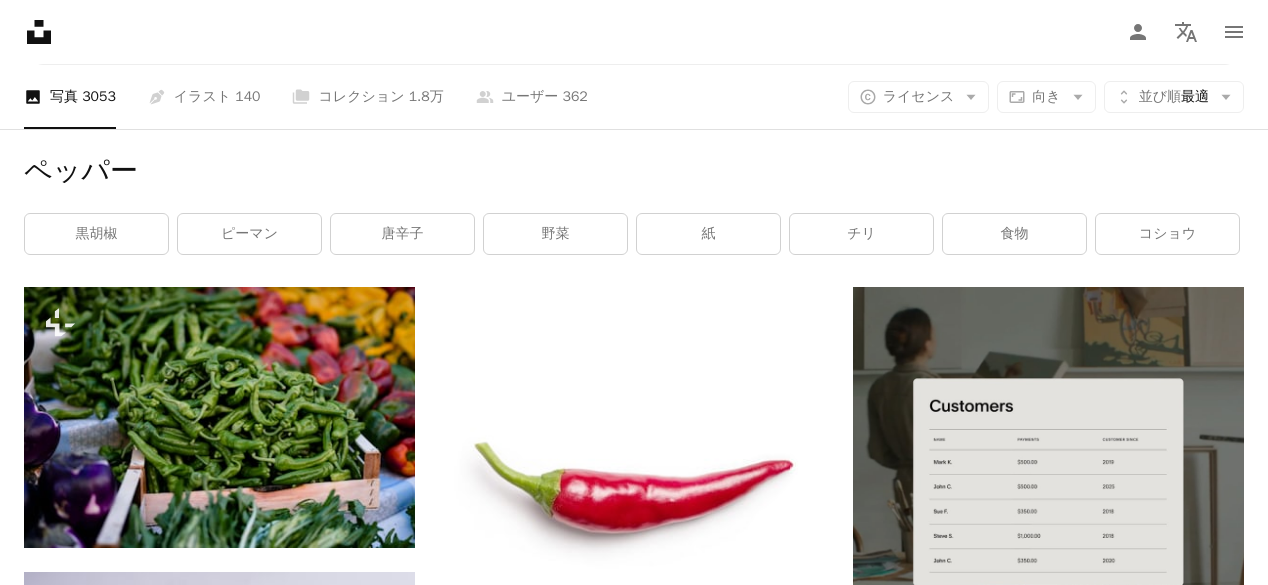 scroll, scrollTop: 0, scrollLeft: 0, axis: both 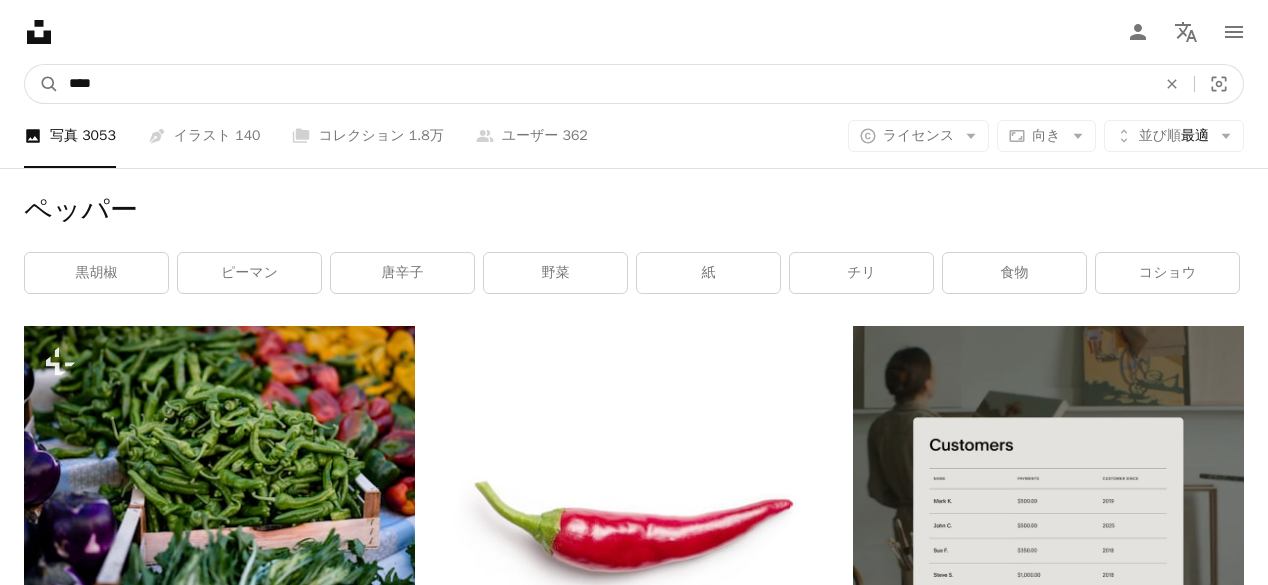 drag, startPoint x: 236, startPoint y: 93, endPoint x: 7, endPoint y: 78, distance: 229.49074 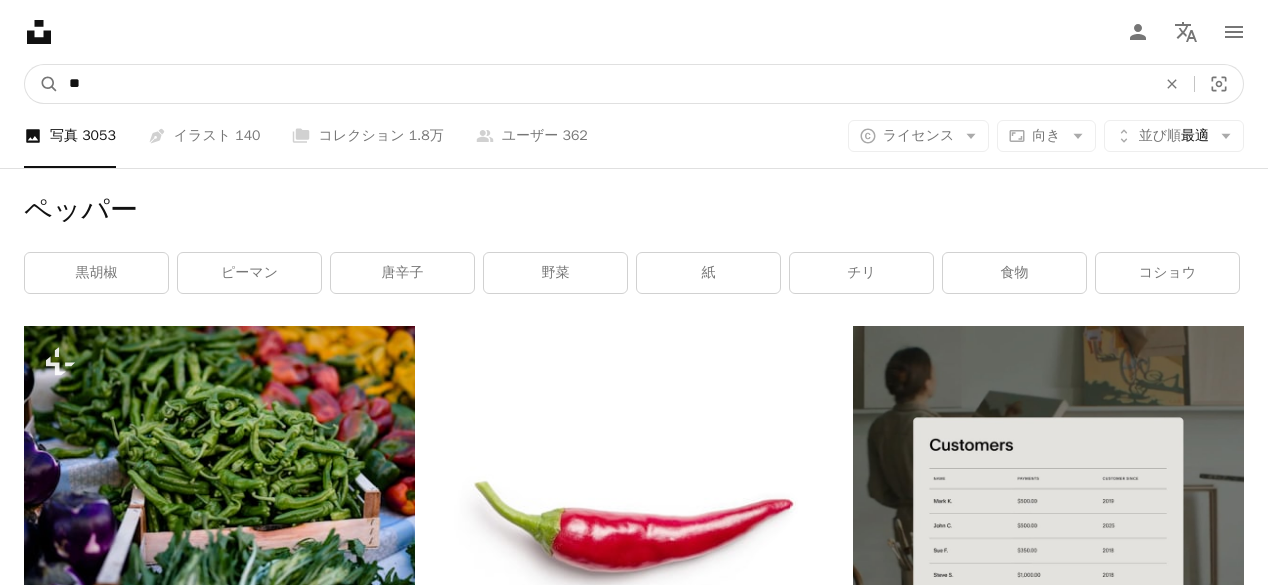 type on "*" 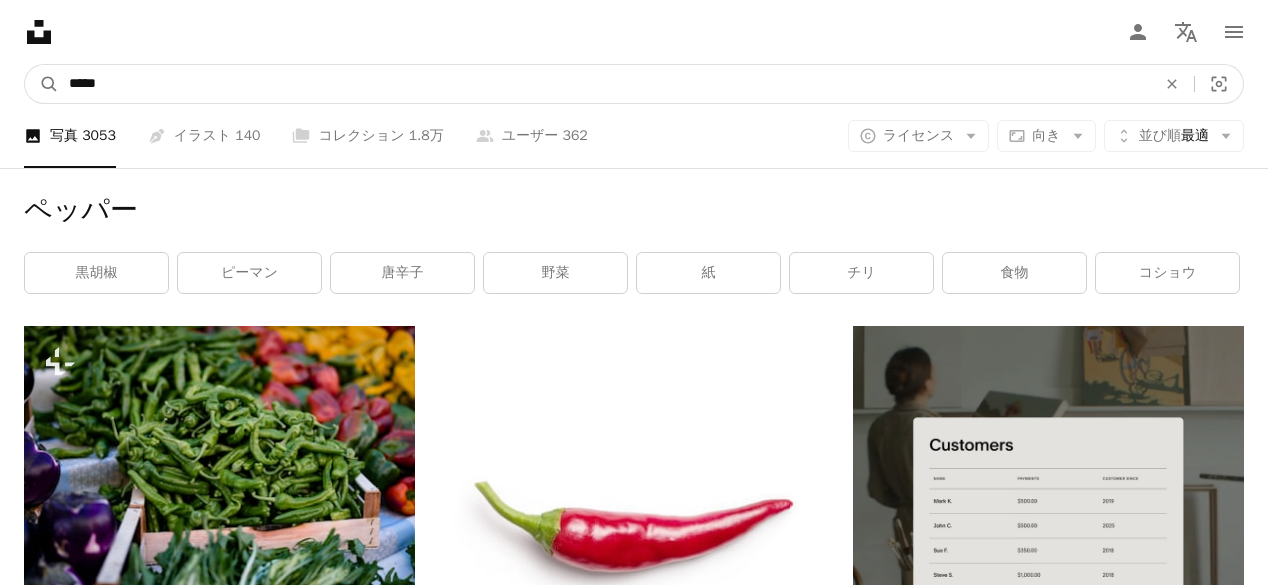 type on "*****" 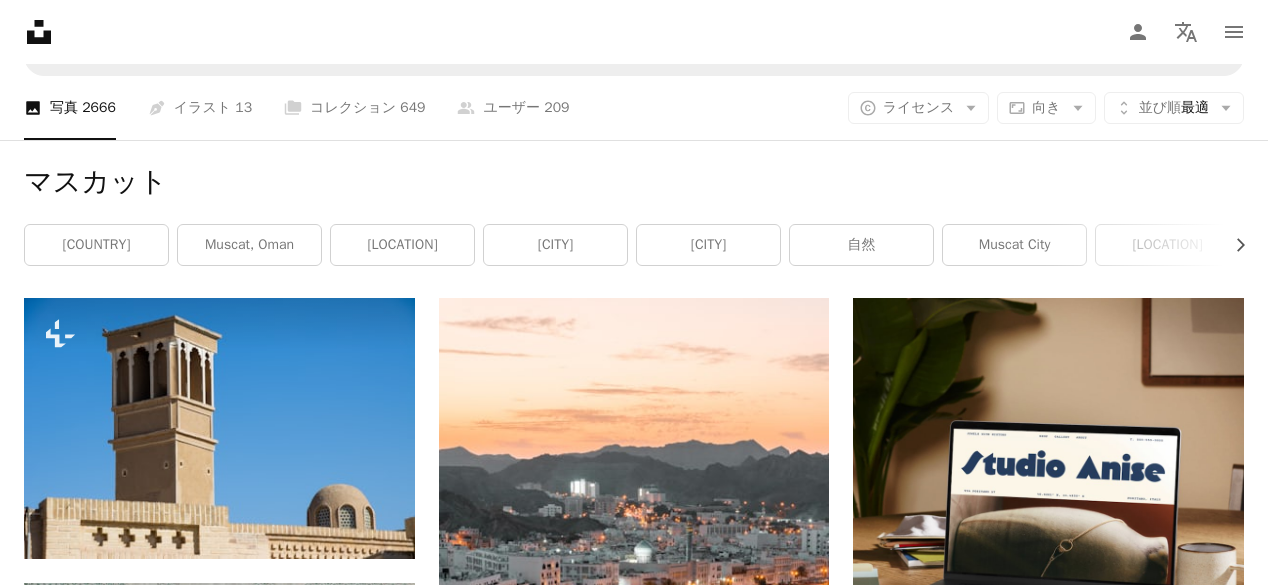 scroll, scrollTop: 0, scrollLeft: 0, axis: both 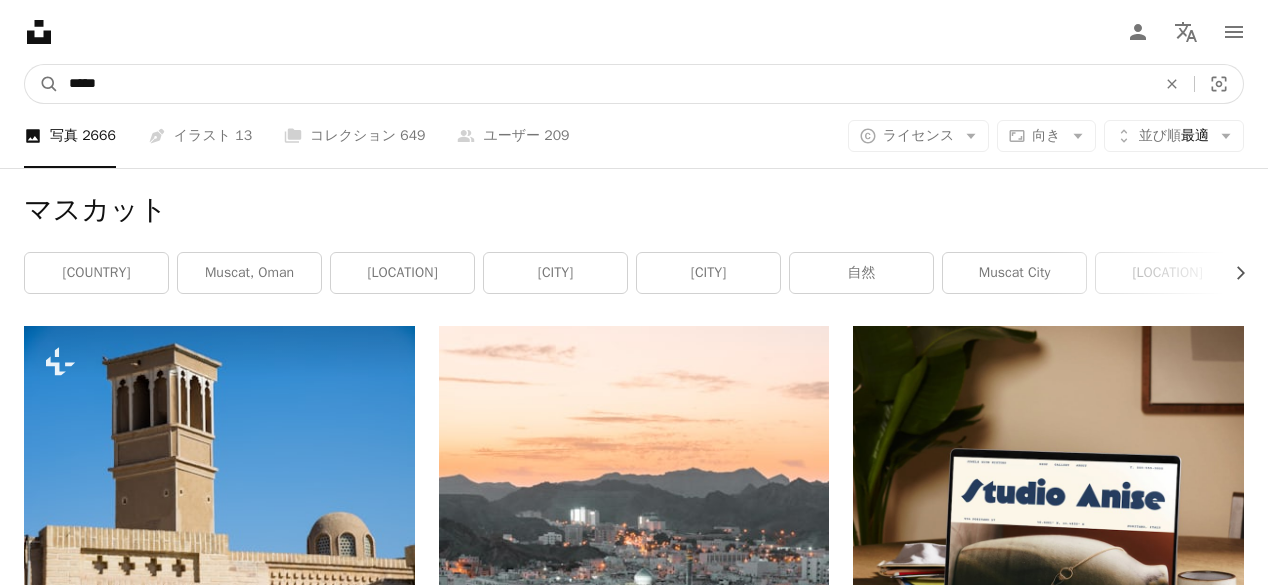 click on "*****" at bounding box center [604, 84] 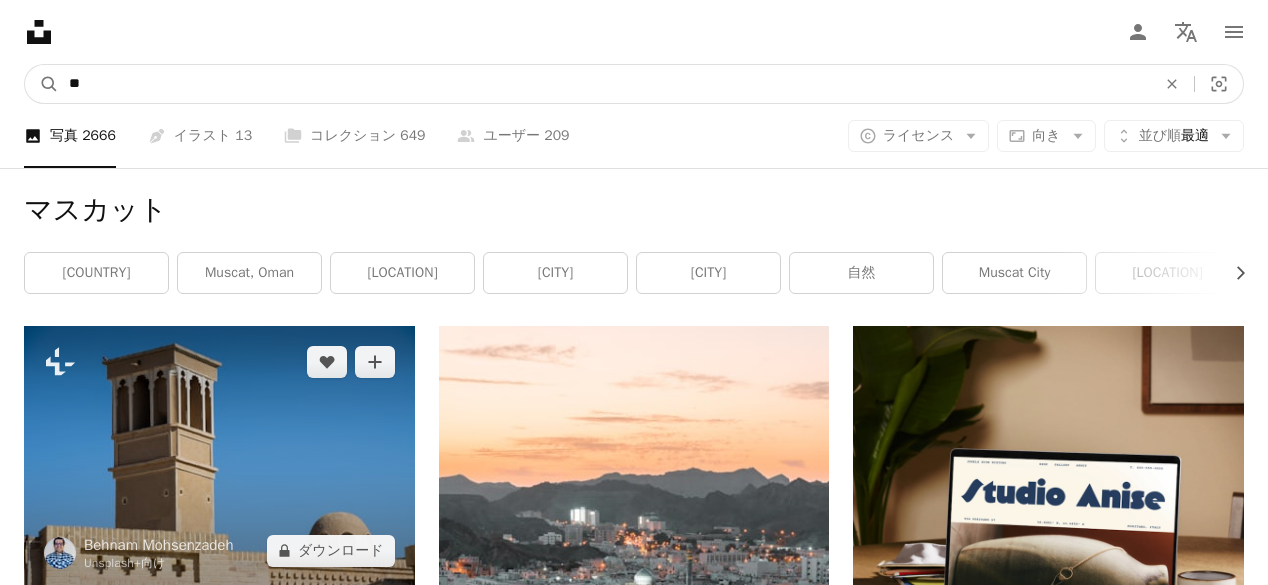 type on "*" 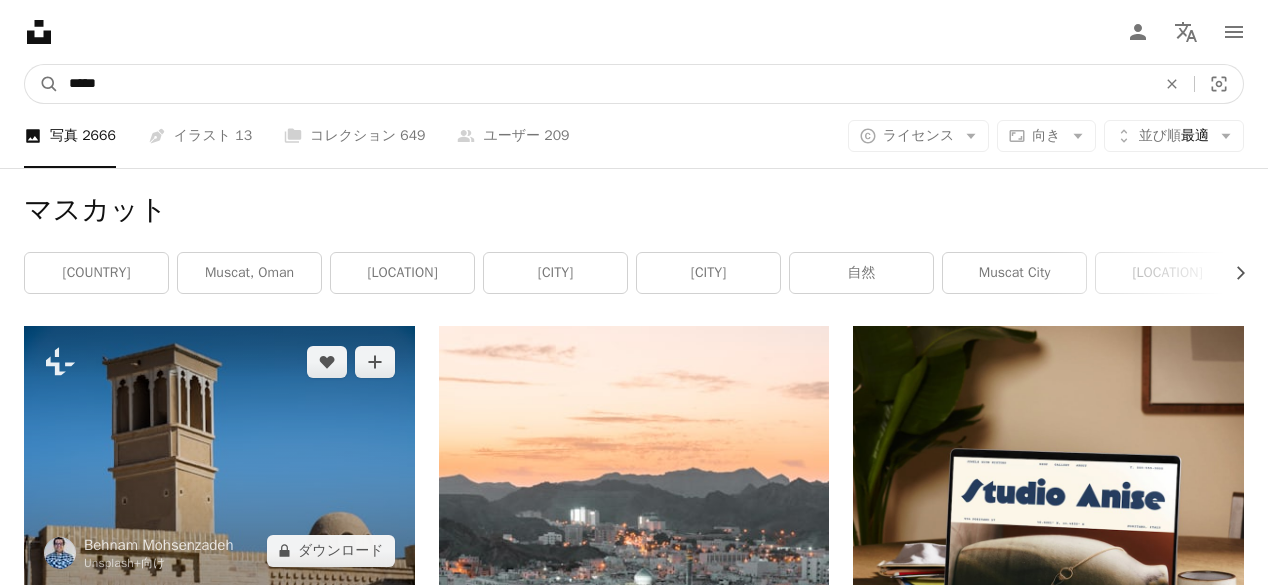 type on "****" 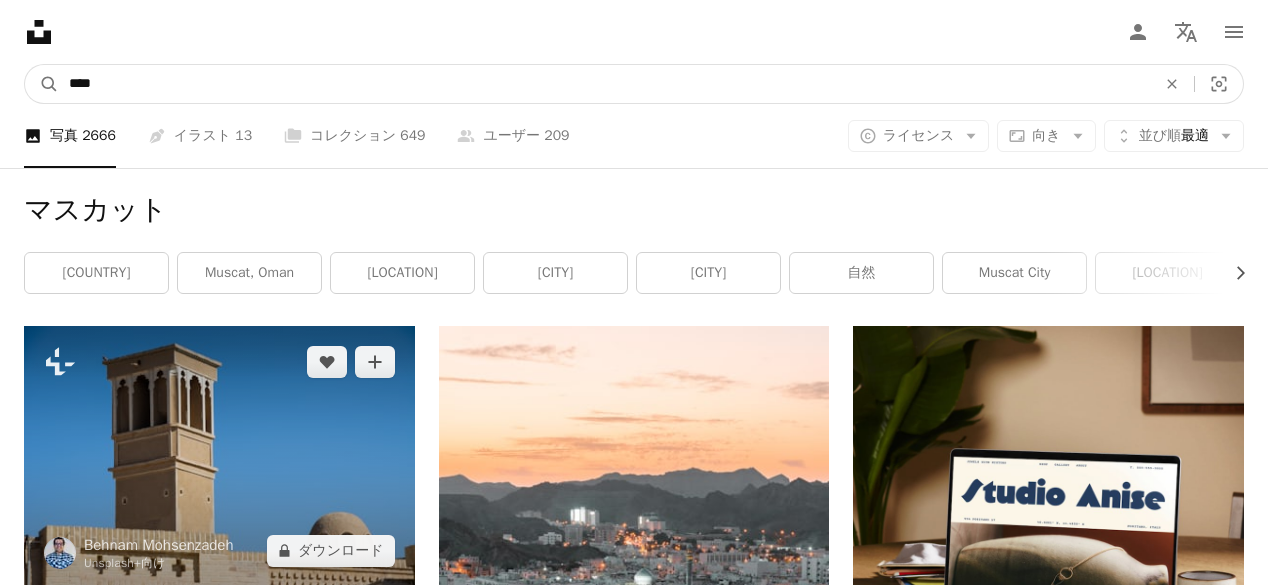 click on "A magnifying glass" at bounding box center [42, 84] 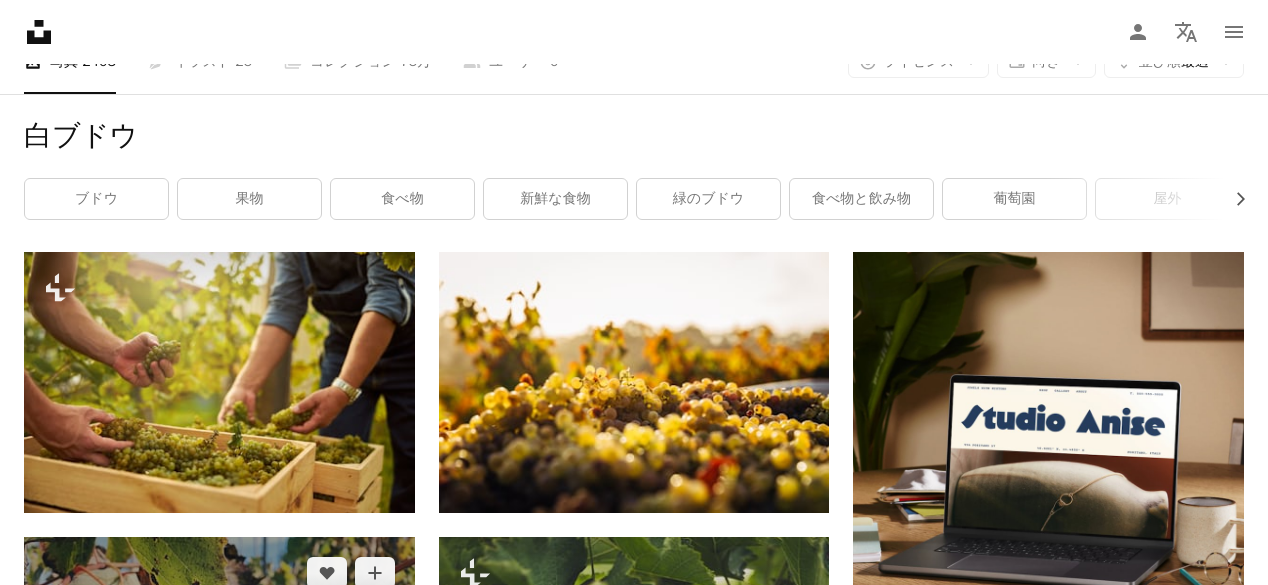 scroll, scrollTop: 0, scrollLeft: 0, axis: both 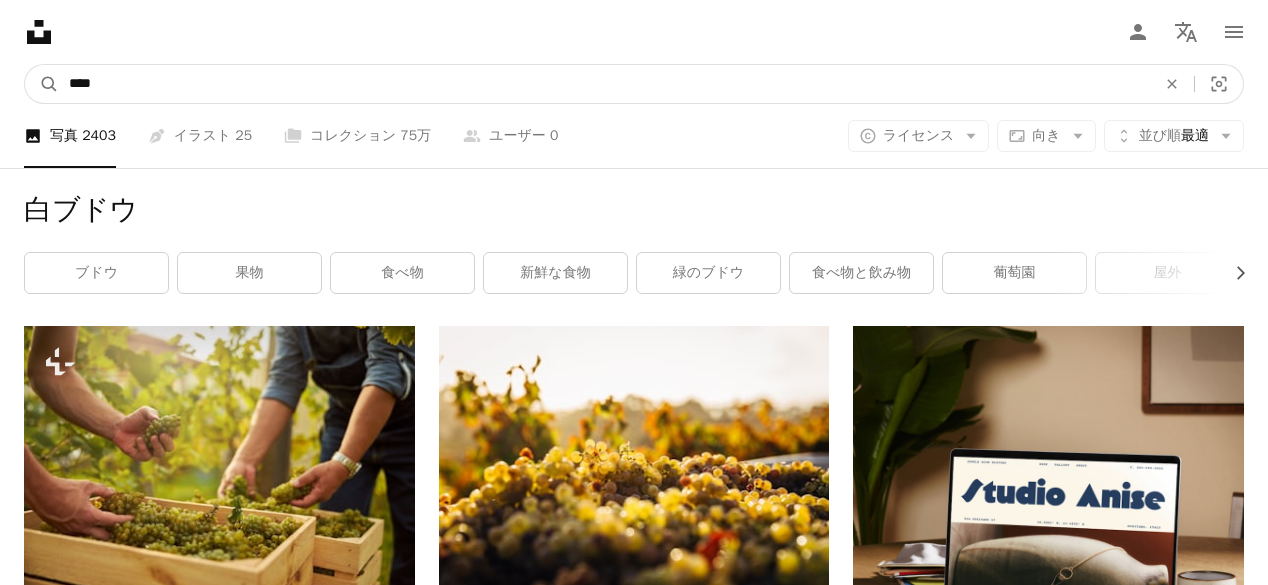 click on "****" at bounding box center (604, 84) 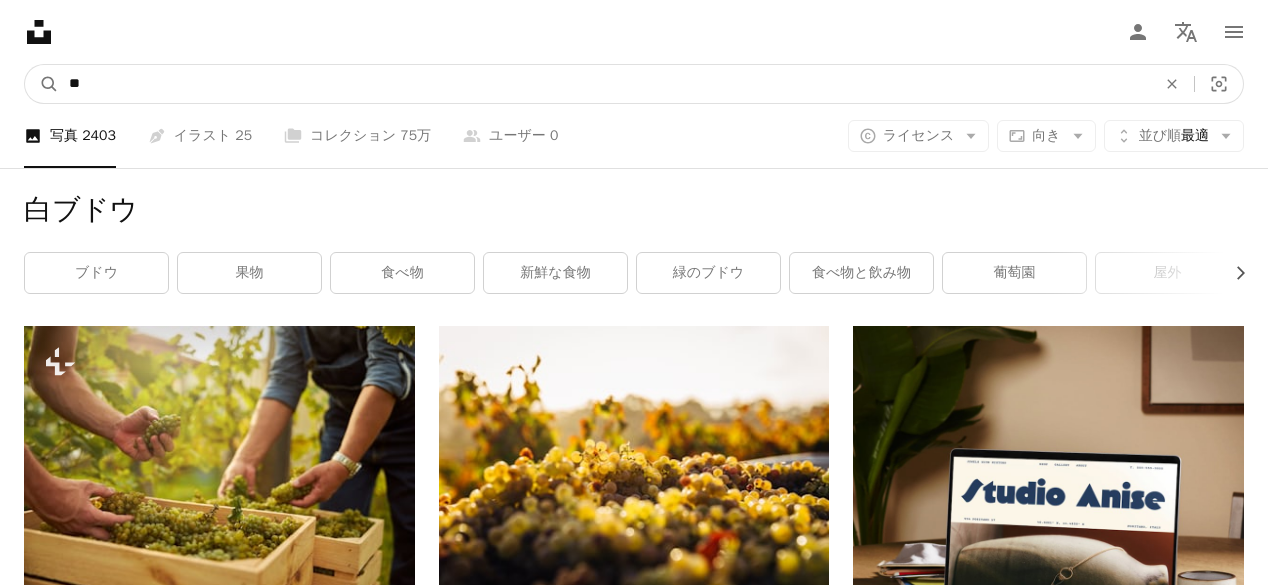 type on "**" 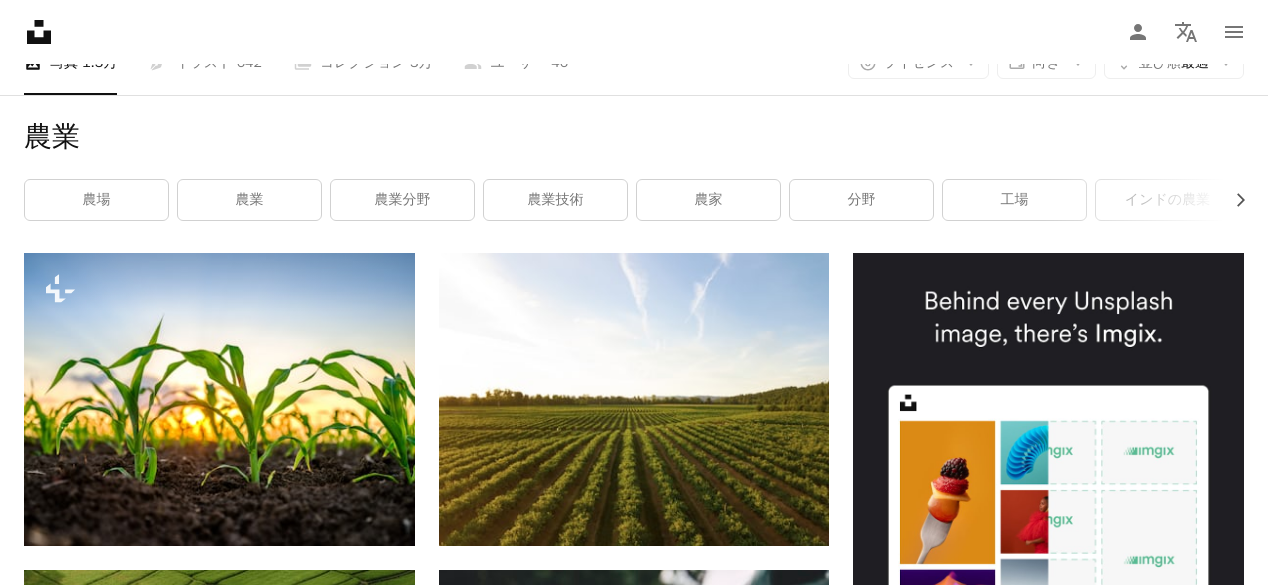 scroll, scrollTop: 0, scrollLeft: 0, axis: both 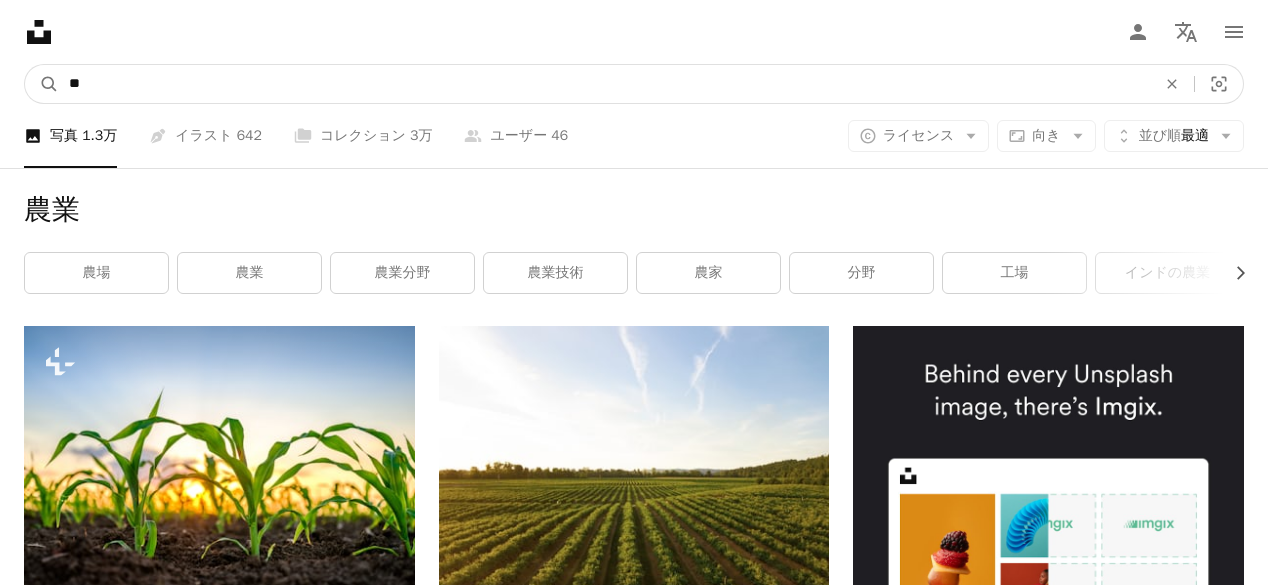 drag, startPoint x: 100, startPoint y: 76, endPoint x: 65, endPoint y: 77, distance: 35.014282 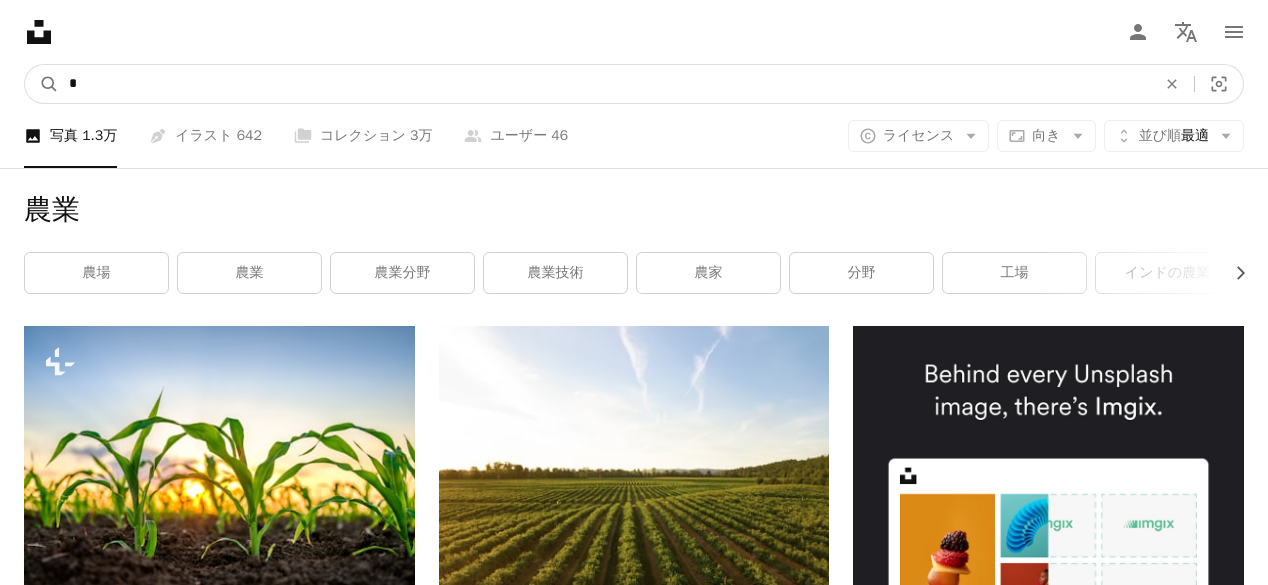 type on "*" 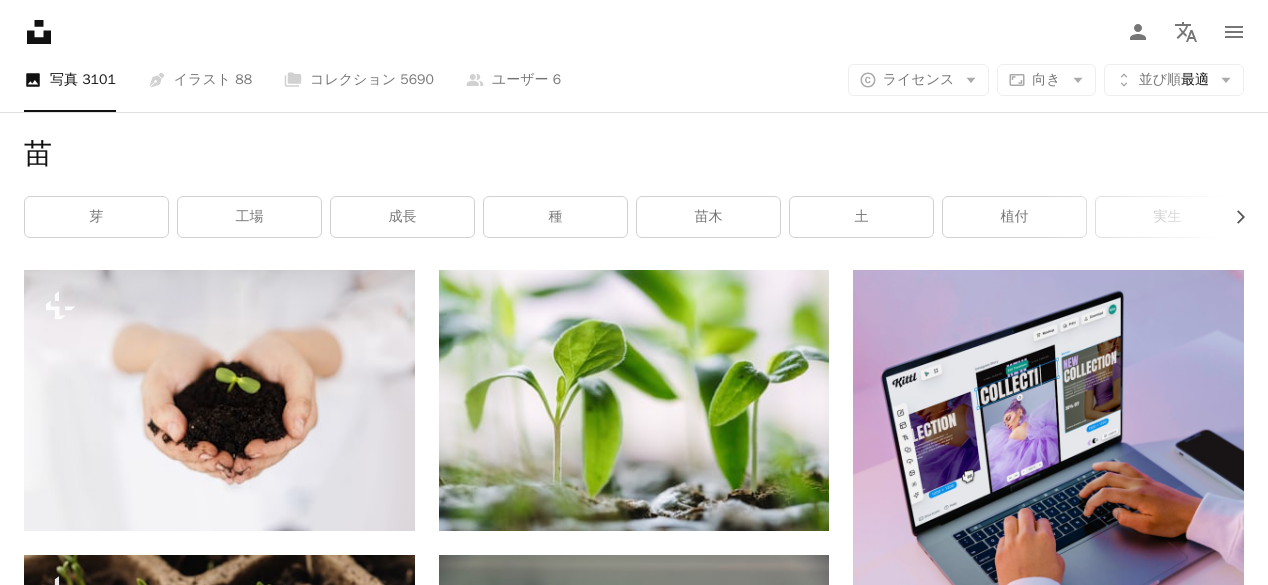 scroll, scrollTop: 80, scrollLeft: 0, axis: vertical 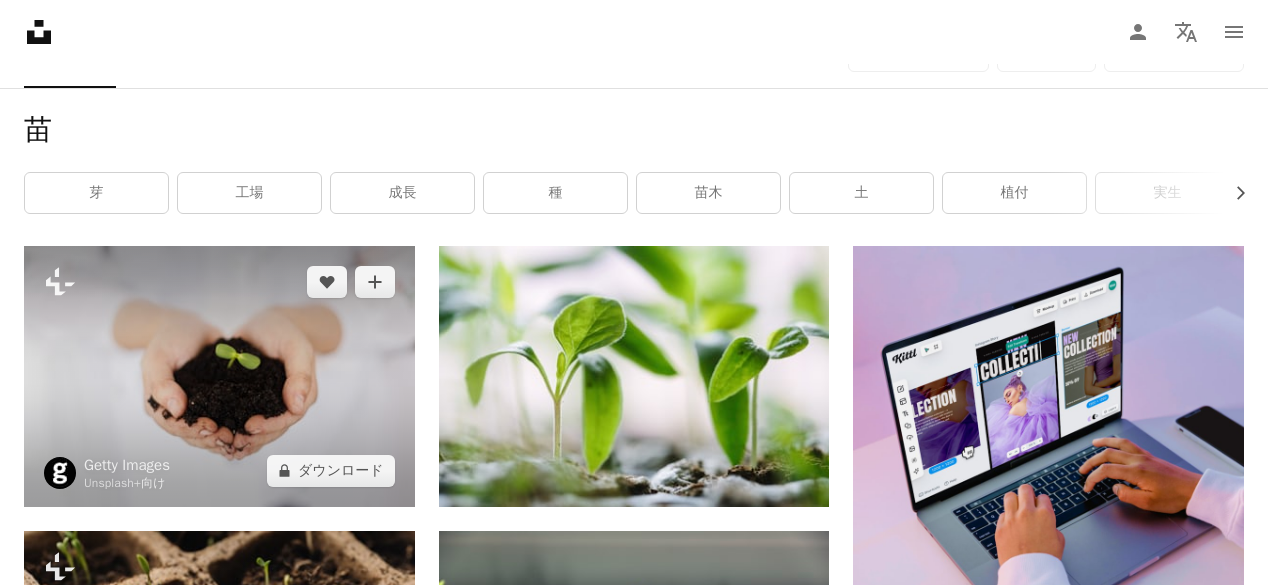 click at bounding box center (219, 376) 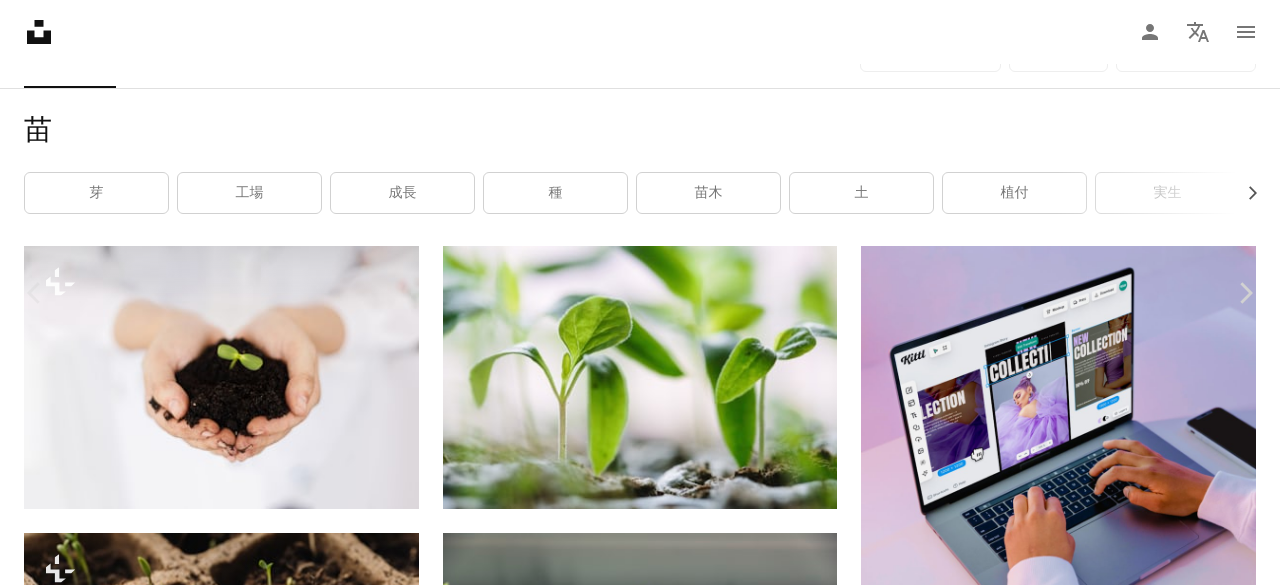 click on "Chevron left" at bounding box center [35, 293] 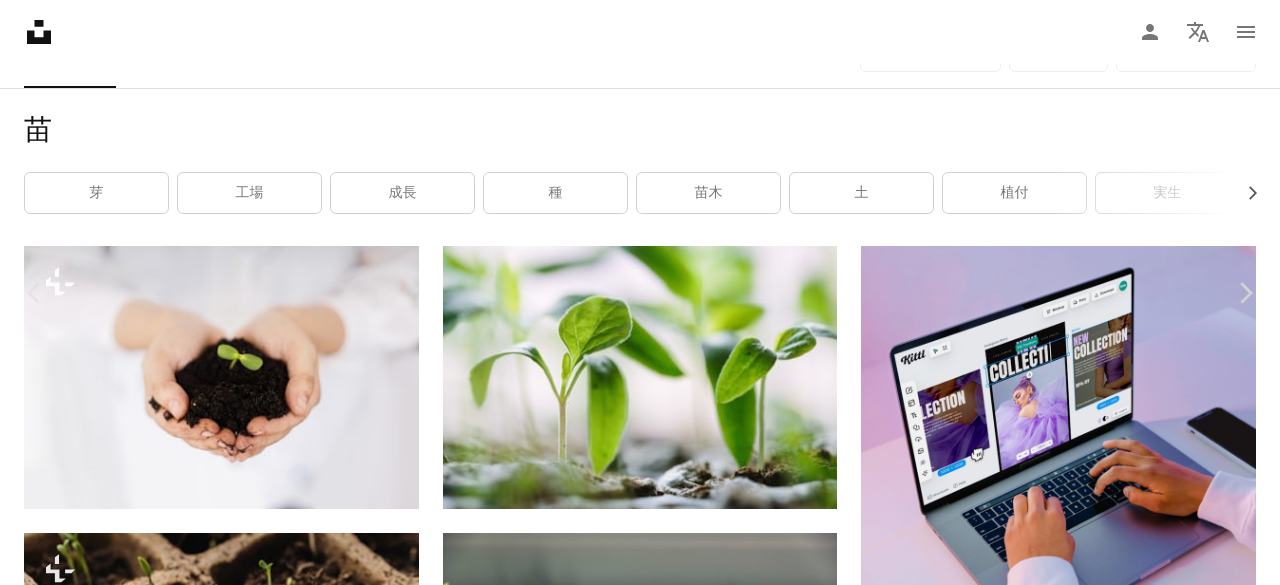 click on "An X shape" at bounding box center [20, 20] 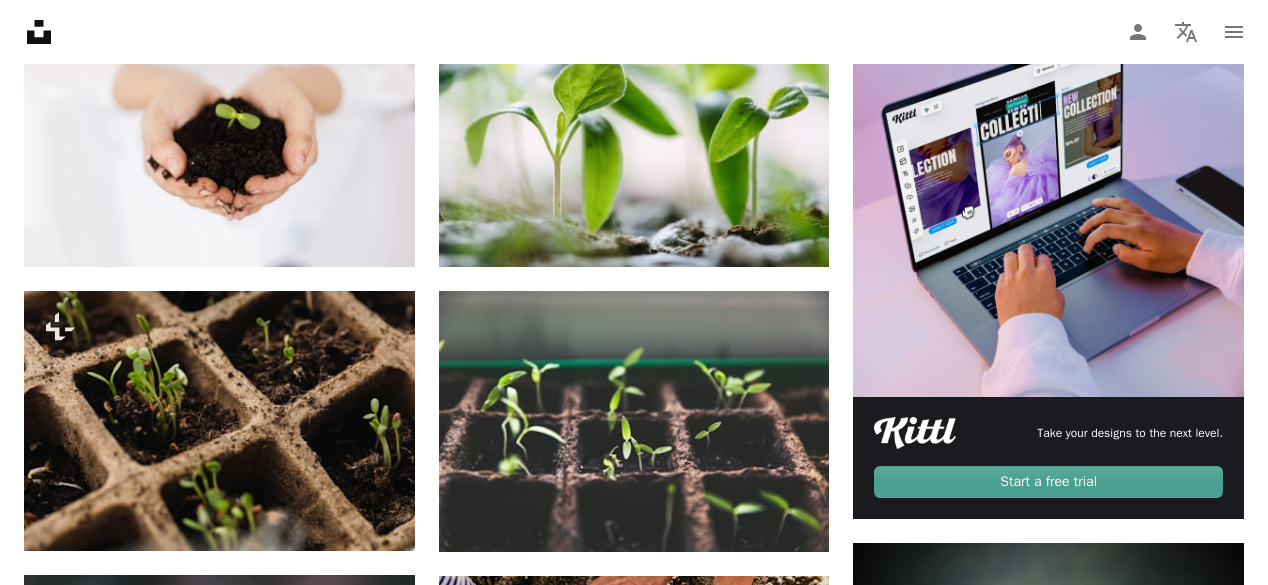 scroll, scrollTop: 400, scrollLeft: 0, axis: vertical 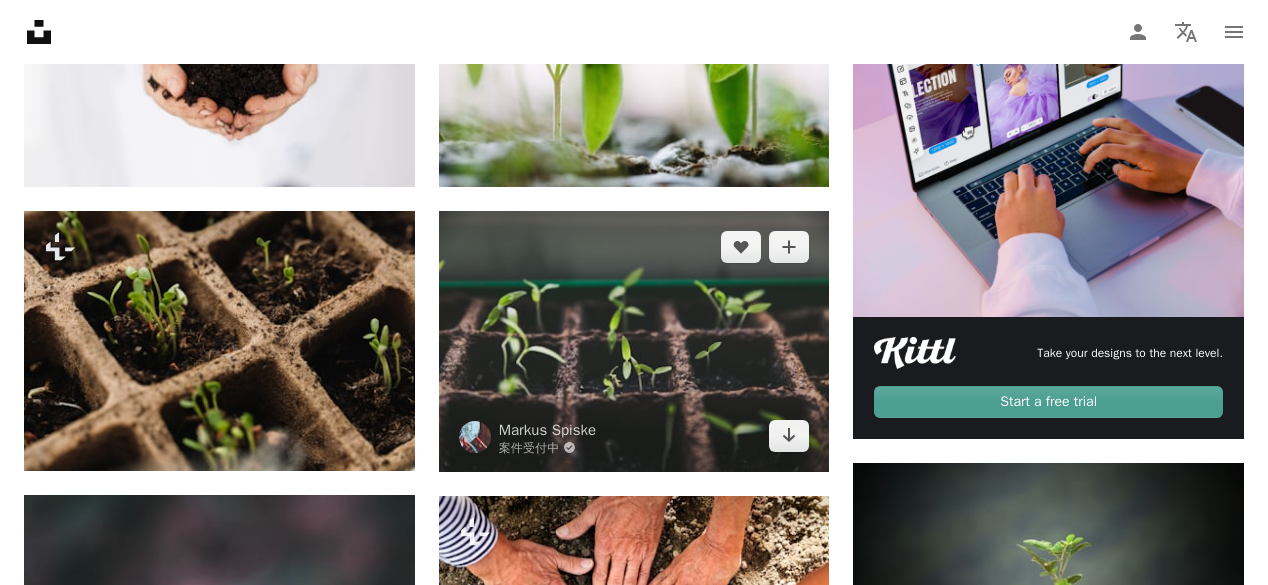 click at bounding box center [634, 341] 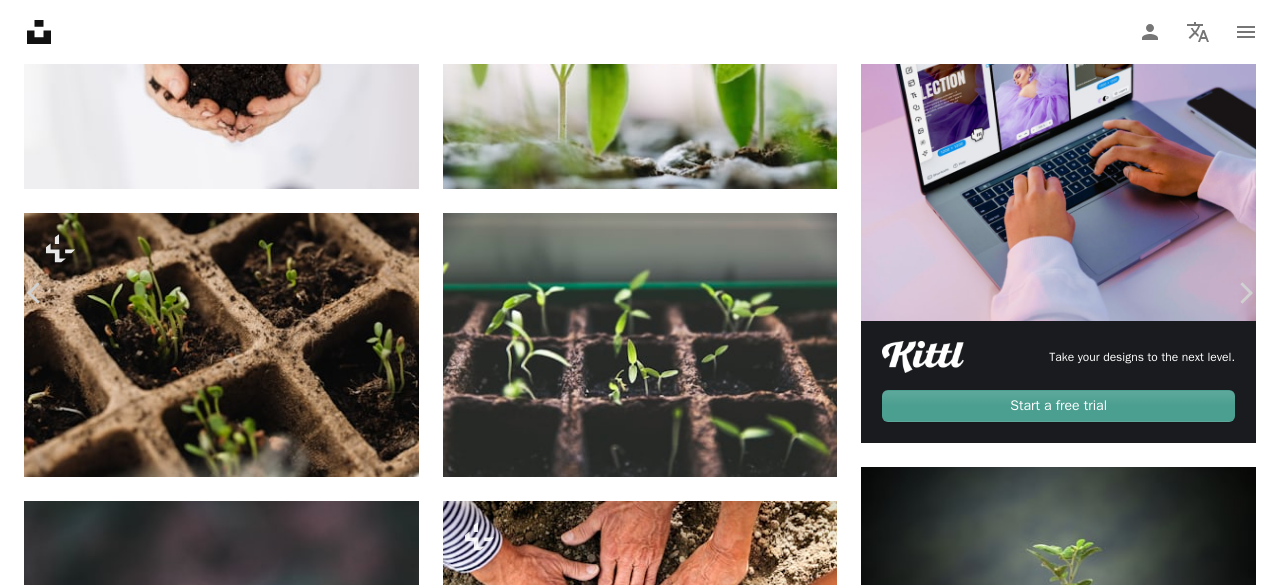 click on "An X shape" at bounding box center [20, 20] 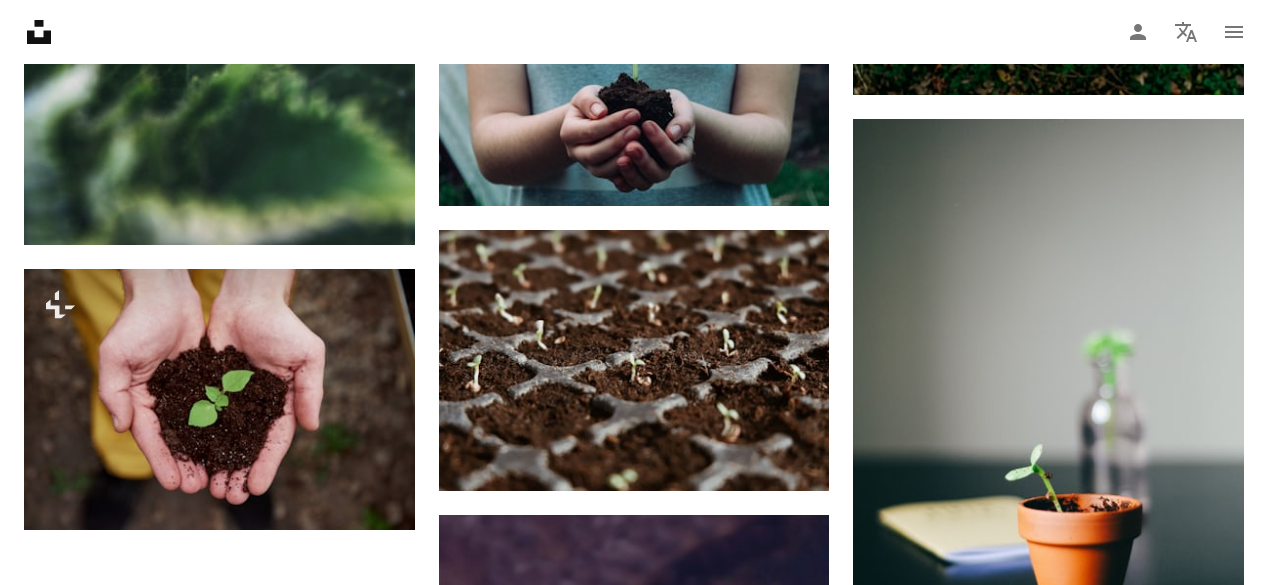 scroll, scrollTop: 1280, scrollLeft: 0, axis: vertical 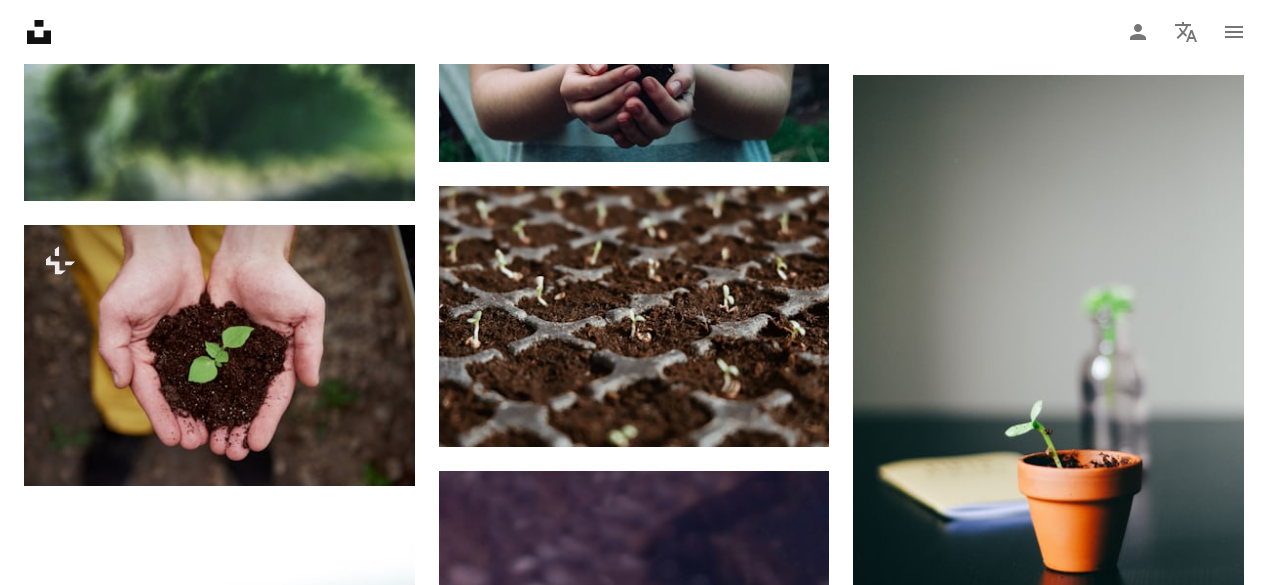 drag, startPoint x: 210, startPoint y: 277, endPoint x: 0, endPoint y: 268, distance: 210.19276 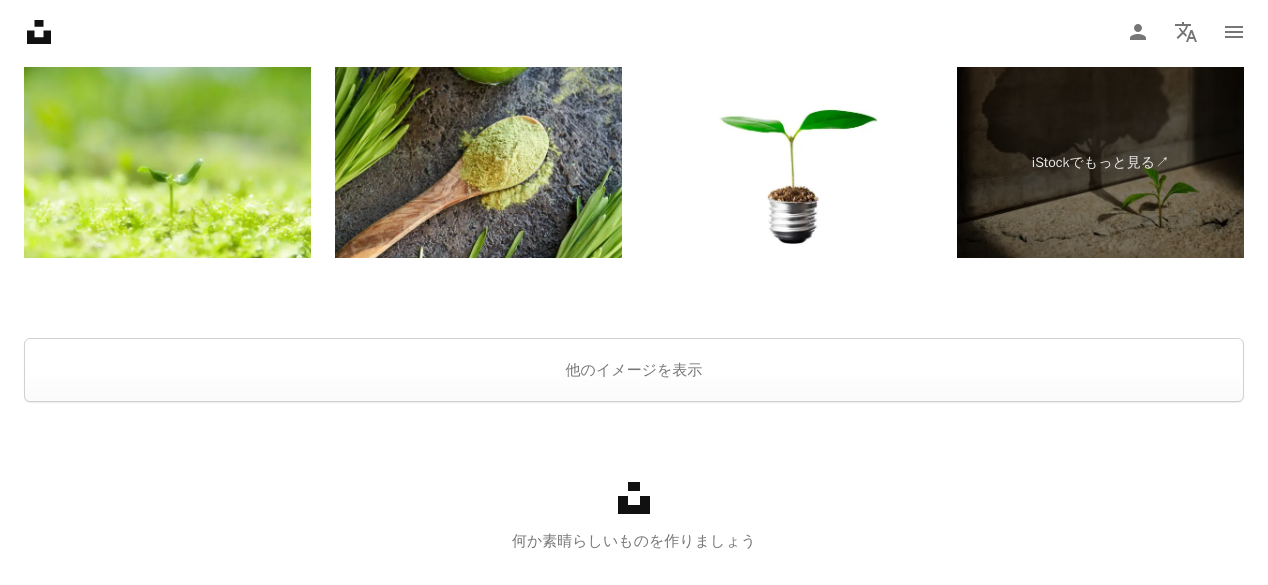 scroll, scrollTop: 23679, scrollLeft: 0, axis: vertical 